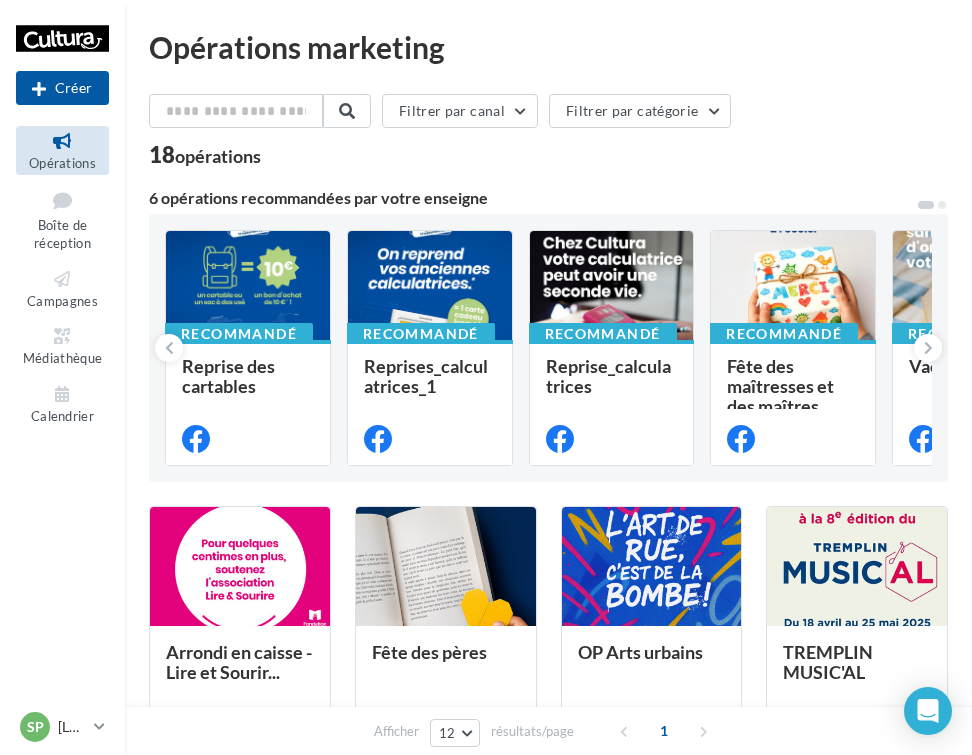 scroll, scrollTop: 0, scrollLeft: 0, axis: both 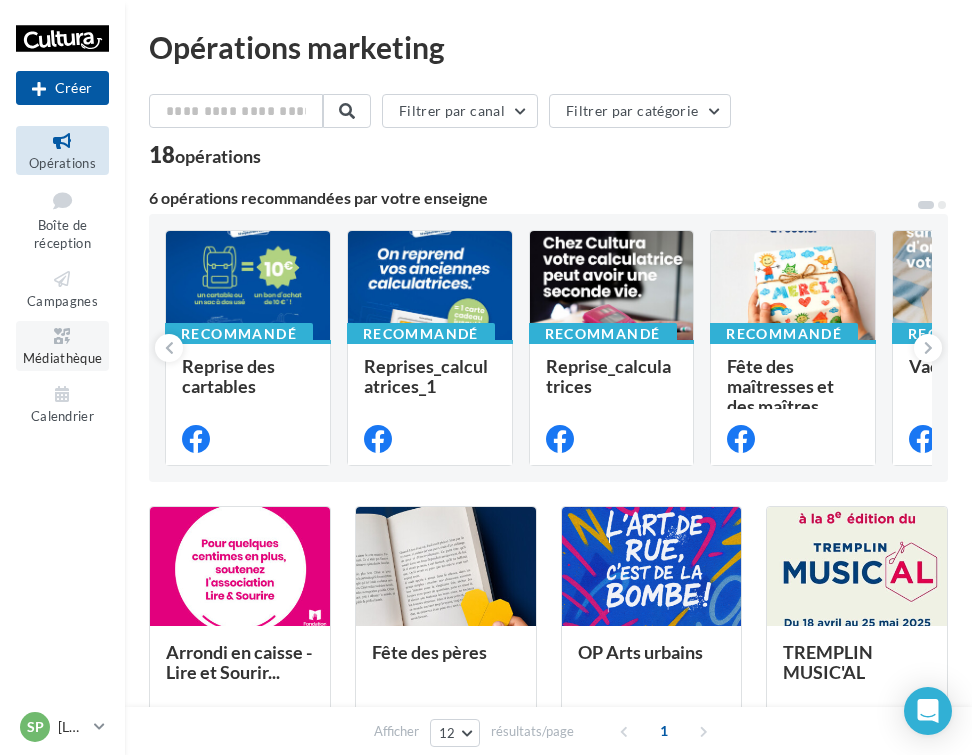 click on "Médiathèque" at bounding box center (62, 345) 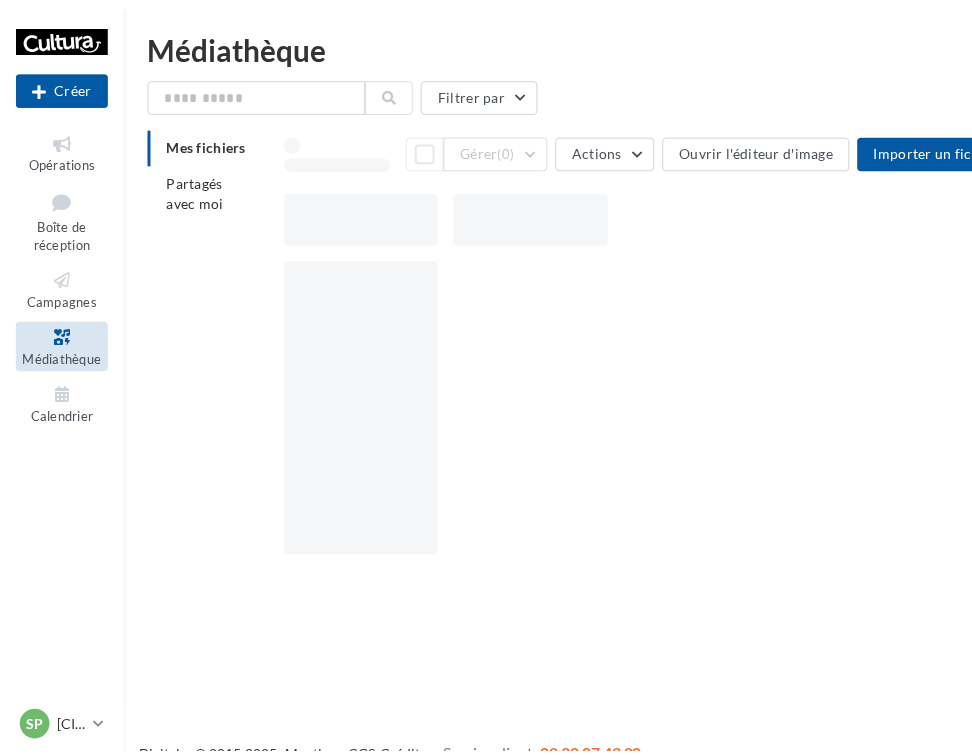 scroll, scrollTop: 0, scrollLeft: 0, axis: both 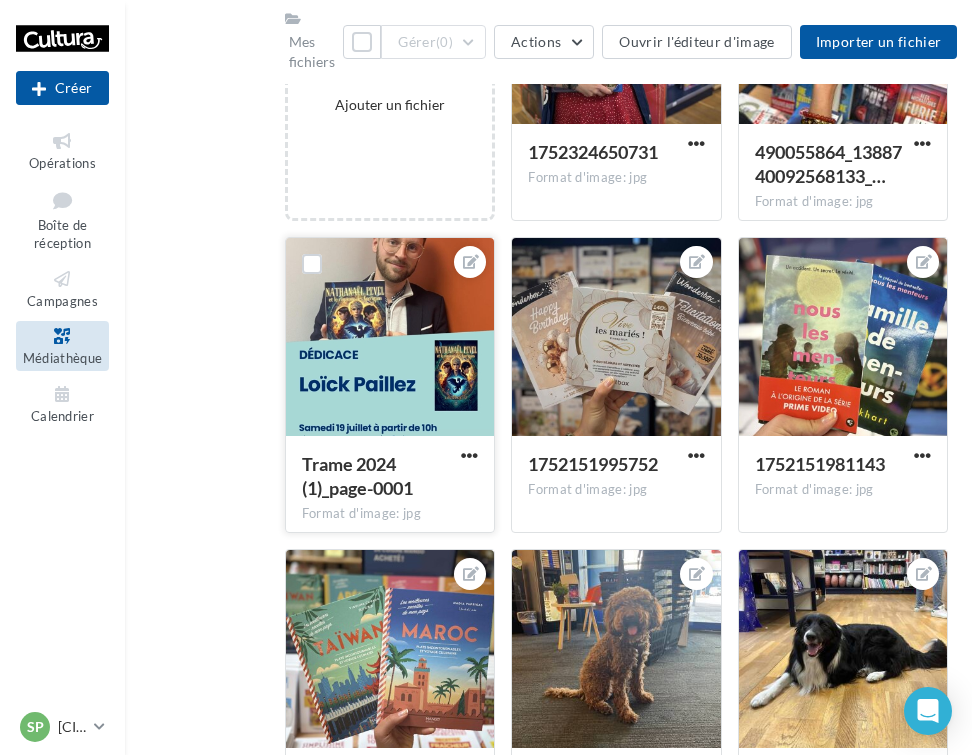 click at bounding box center (390, 338) 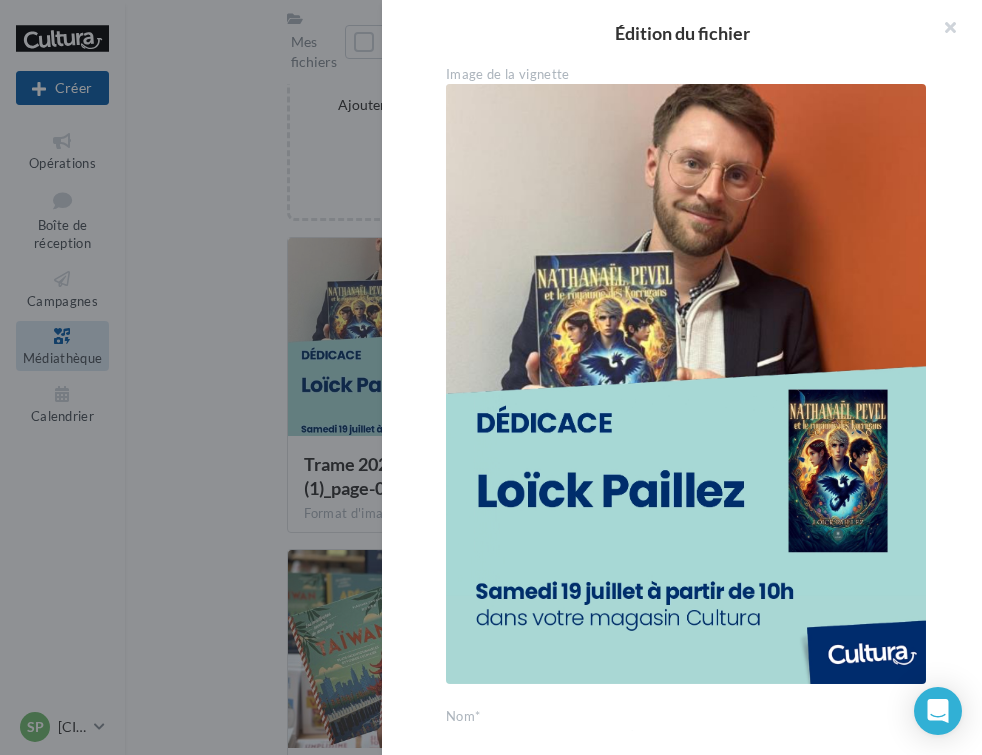 click at bounding box center [686, 384] 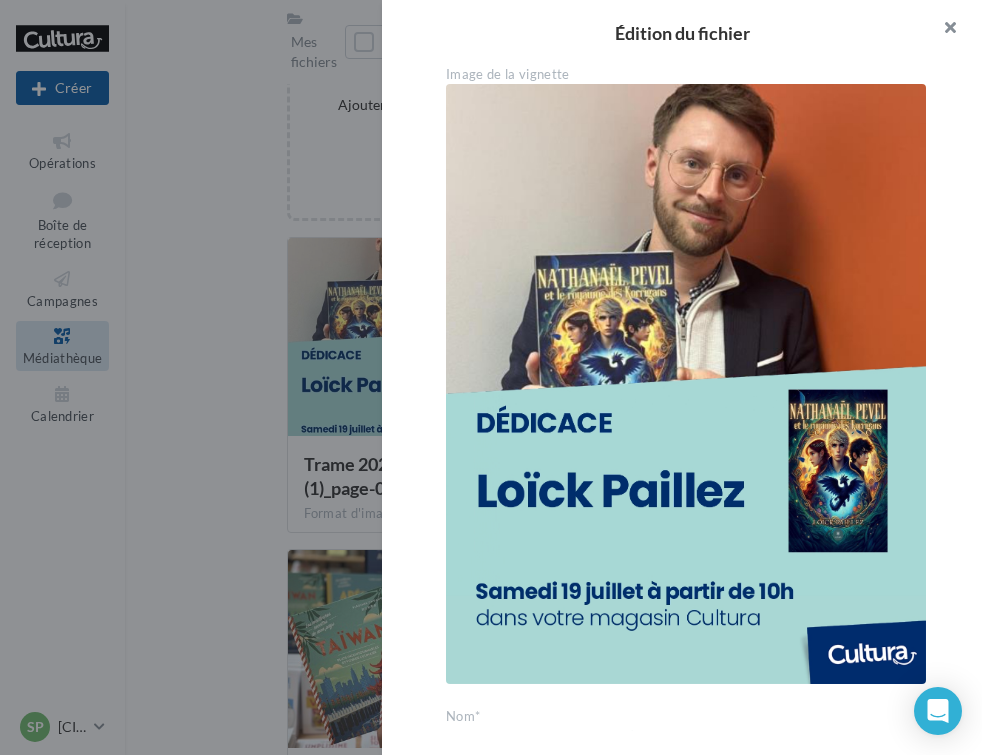click at bounding box center [942, 30] 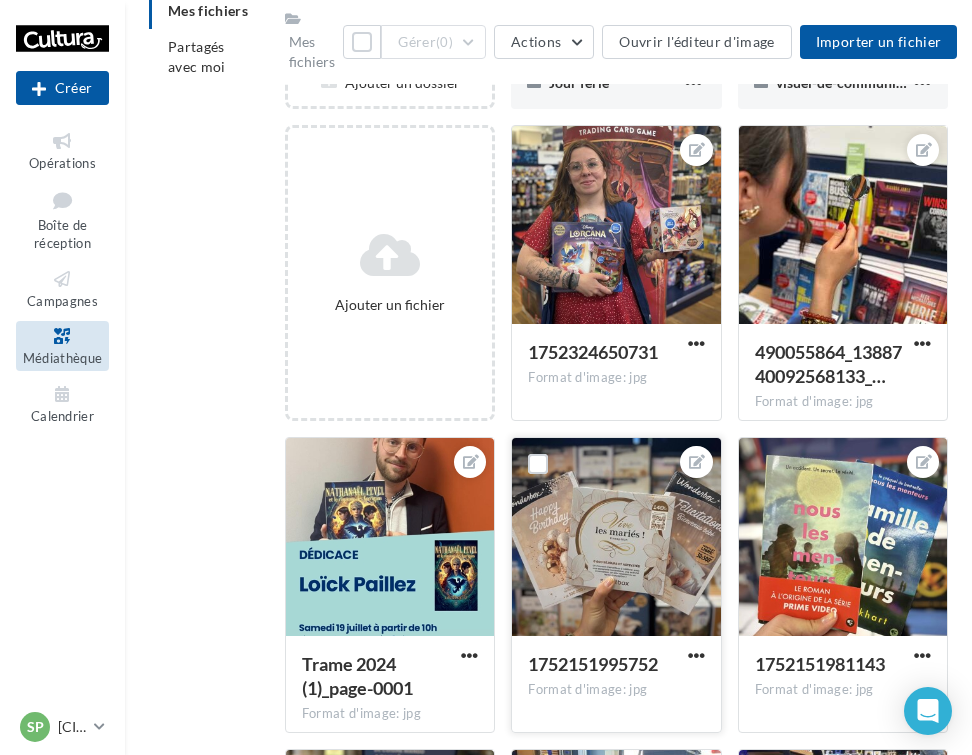 scroll, scrollTop: 235, scrollLeft: 0, axis: vertical 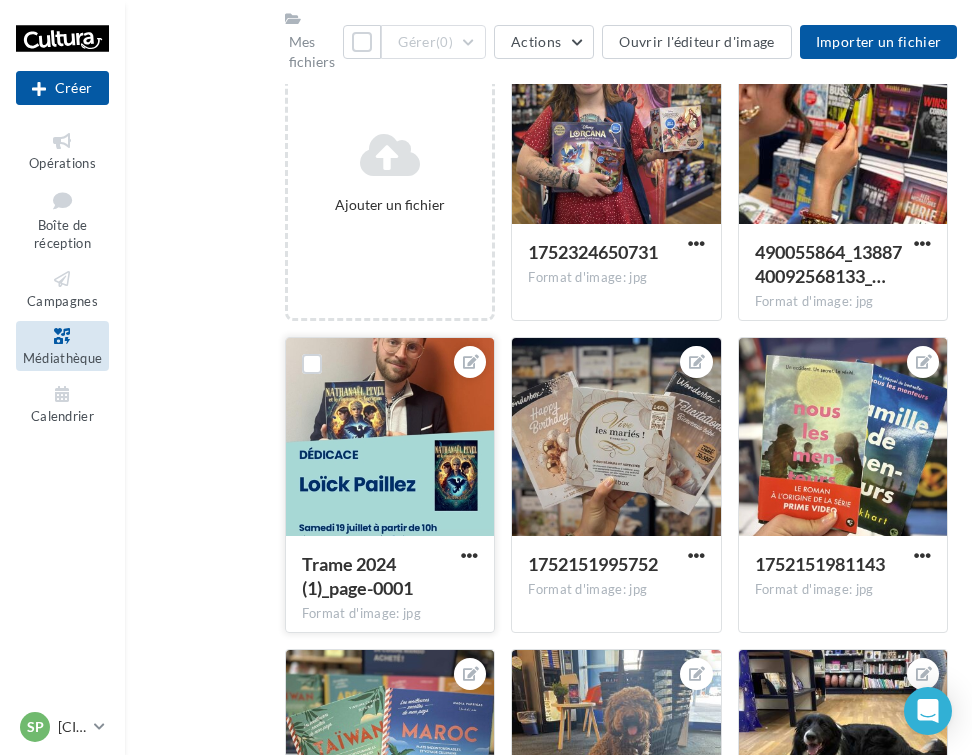 click at bounding box center (390, 438) 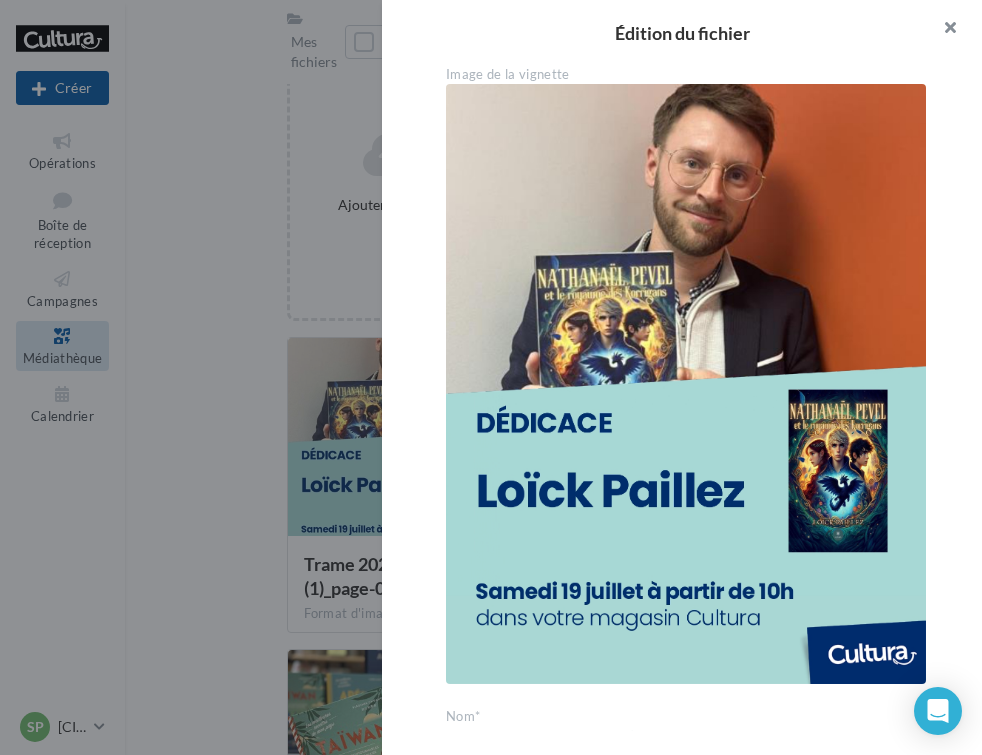 click at bounding box center [942, 30] 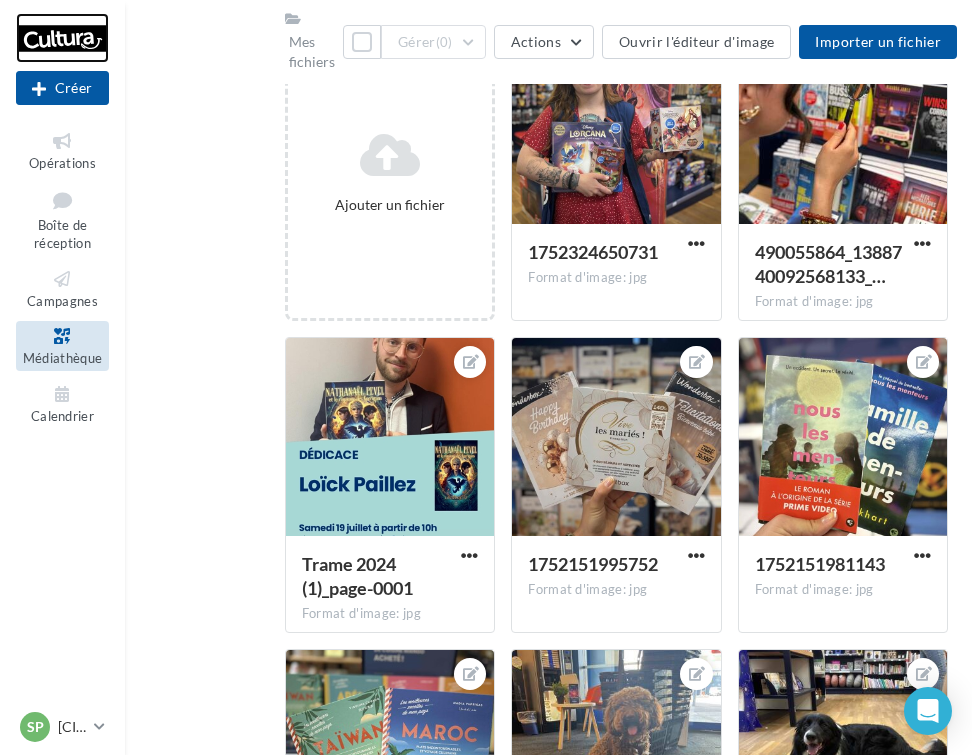 click at bounding box center (62, 38) 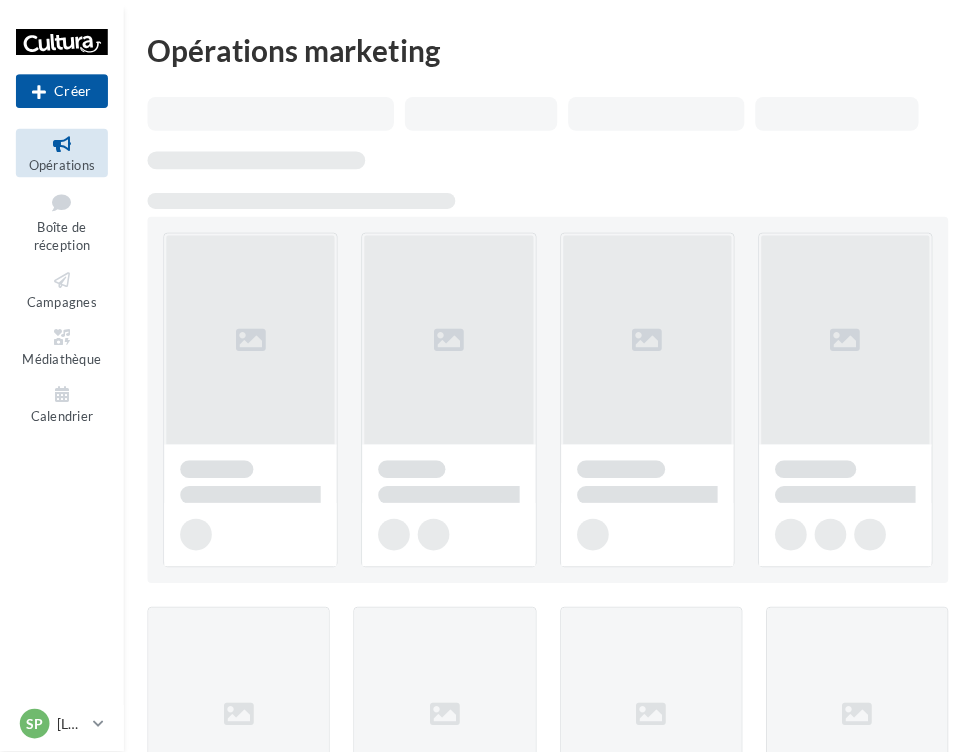 scroll, scrollTop: 0, scrollLeft: 0, axis: both 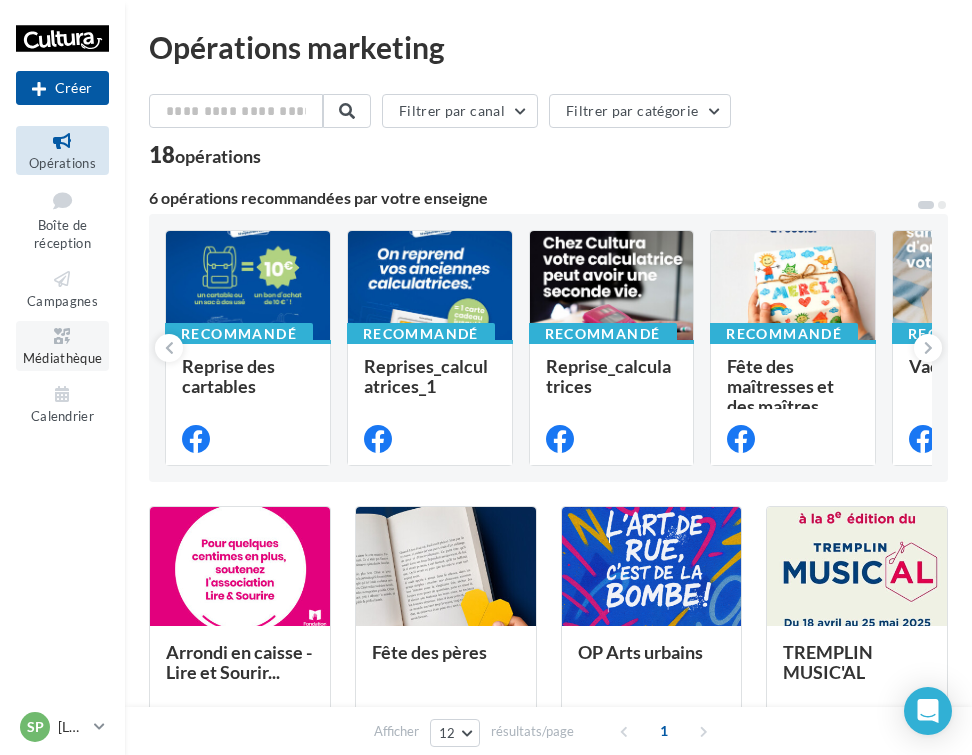 click at bounding box center (62, 336) 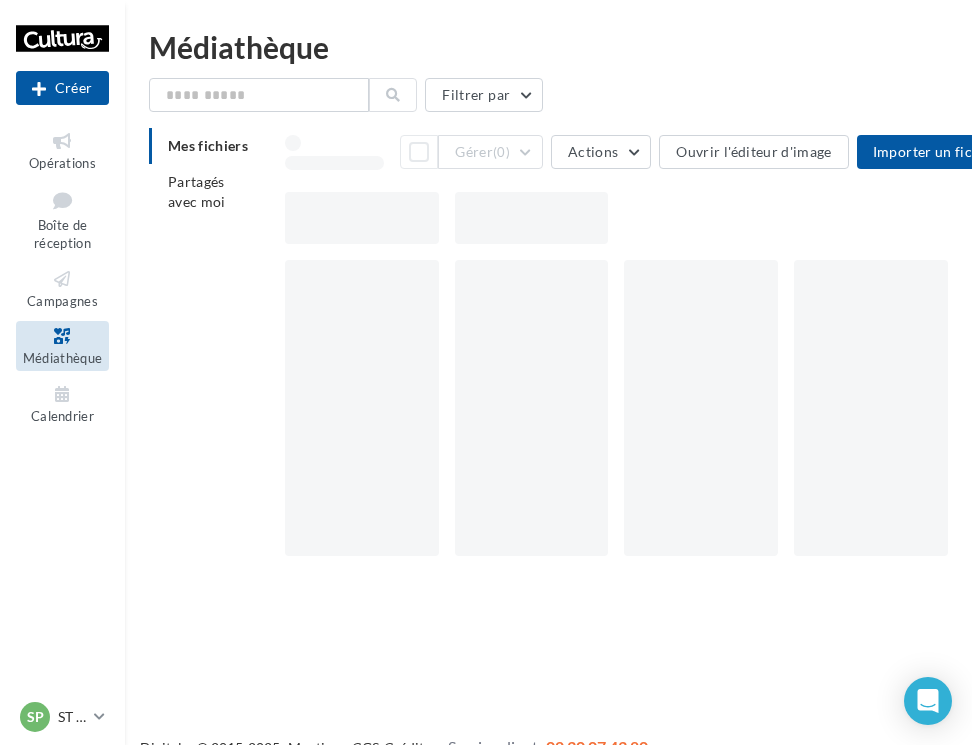 scroll, scrollTop: 0, scrollLeft: 0, axis: both 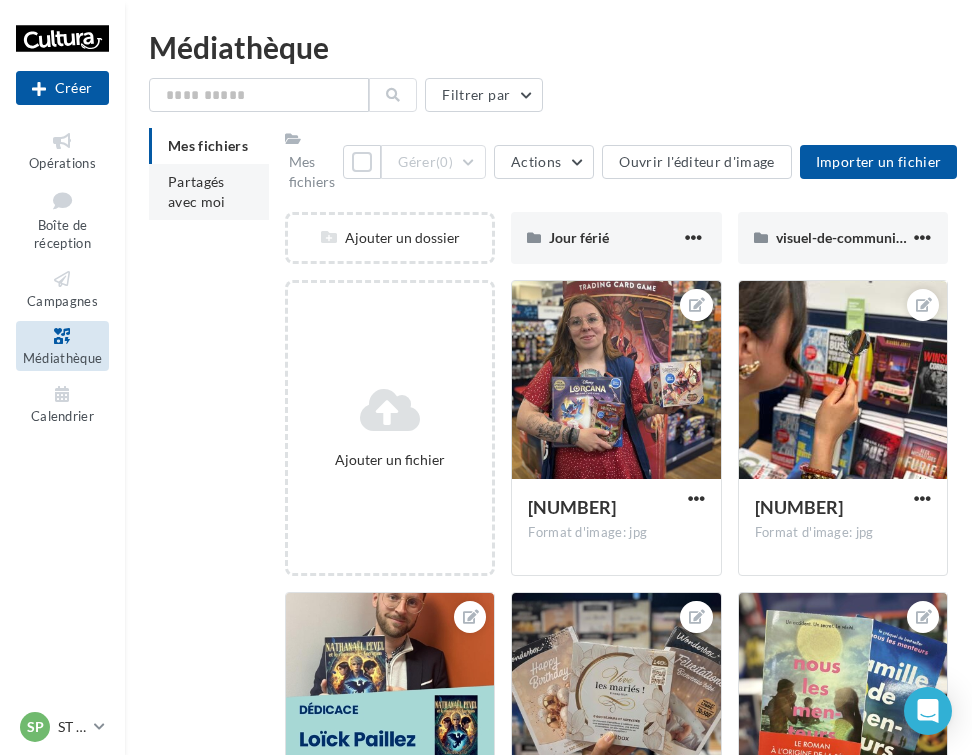 click on "Partagés avec moi" at bounding box center [209, 192] 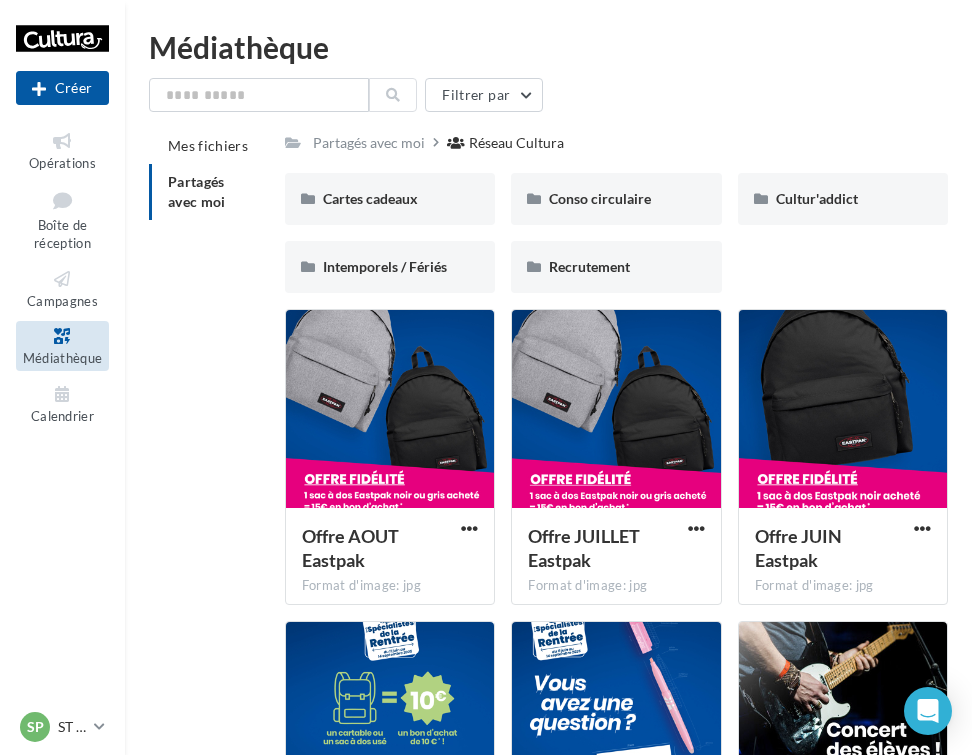 click on "Partagés avec moi" at bounding box center (209, 192) 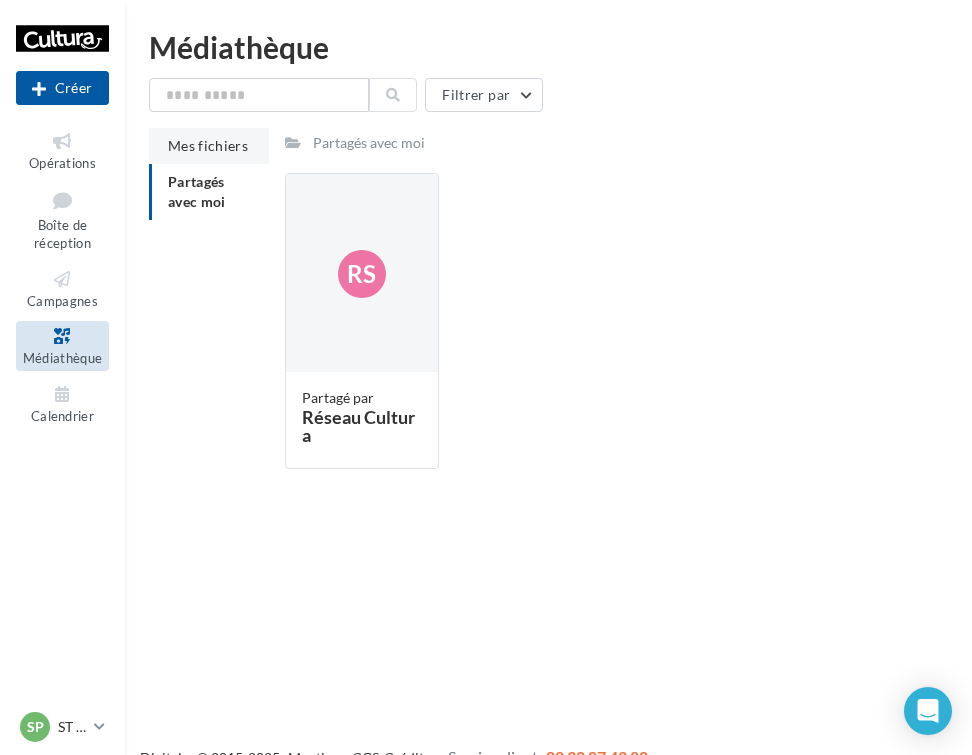 click on "Mes fichiers" at bounding box center (208, 145) 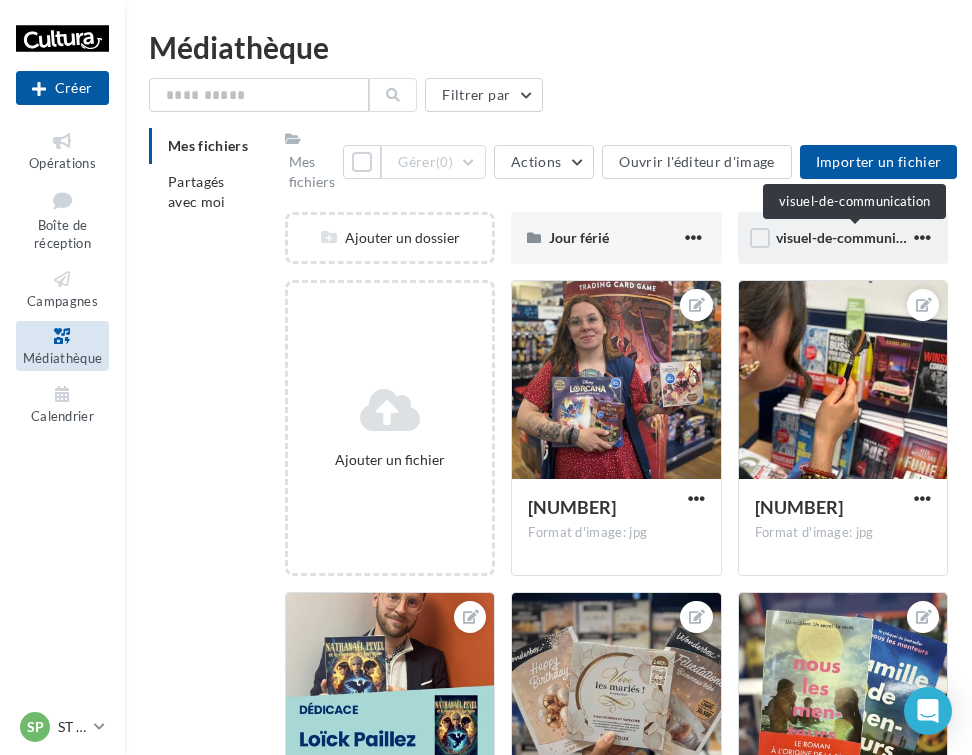 click on "visuel-de-communication" at bounding box center [855, 237] 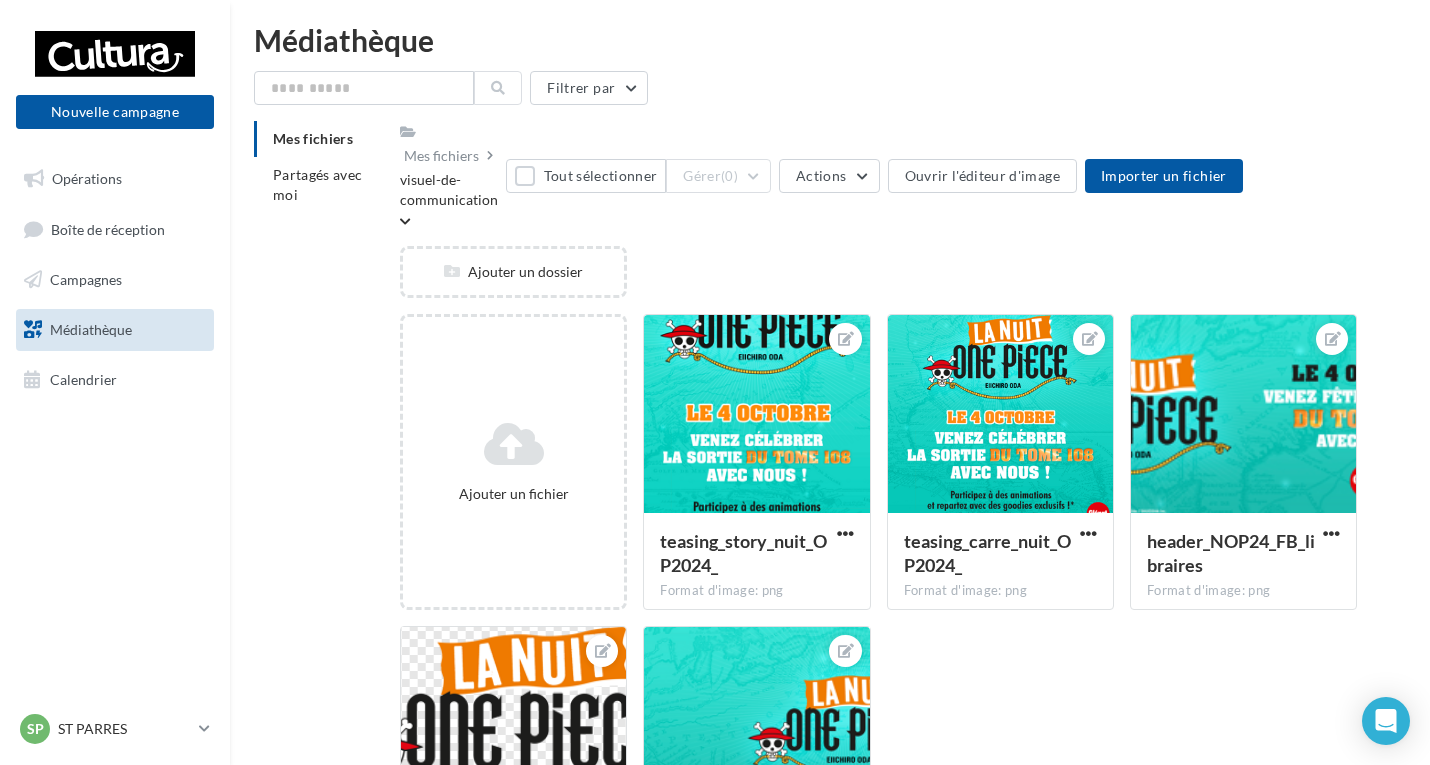 scroll, scrollTop: 0, scrollLeft: 0, axis: both 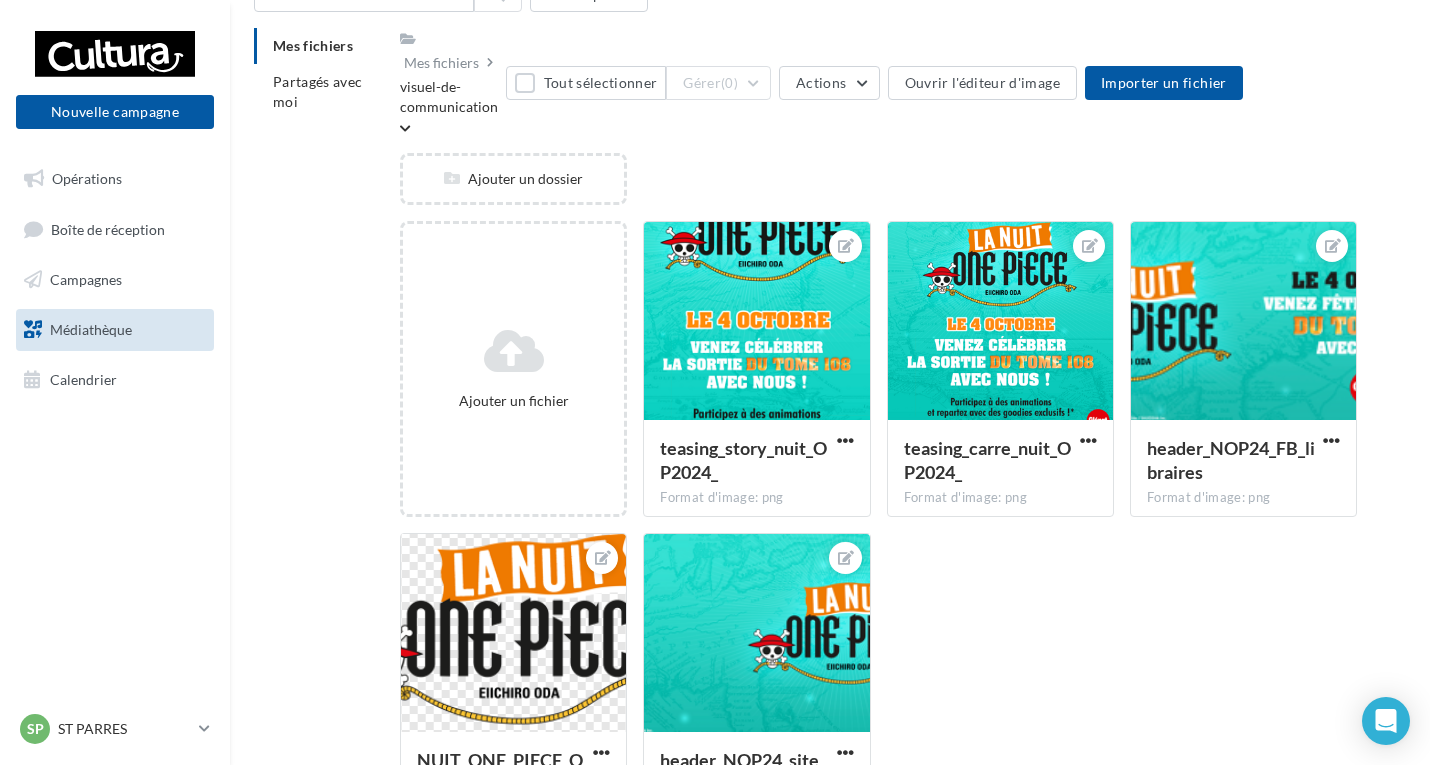 click on "Mes fichiers" at bounding box center (319, 46) 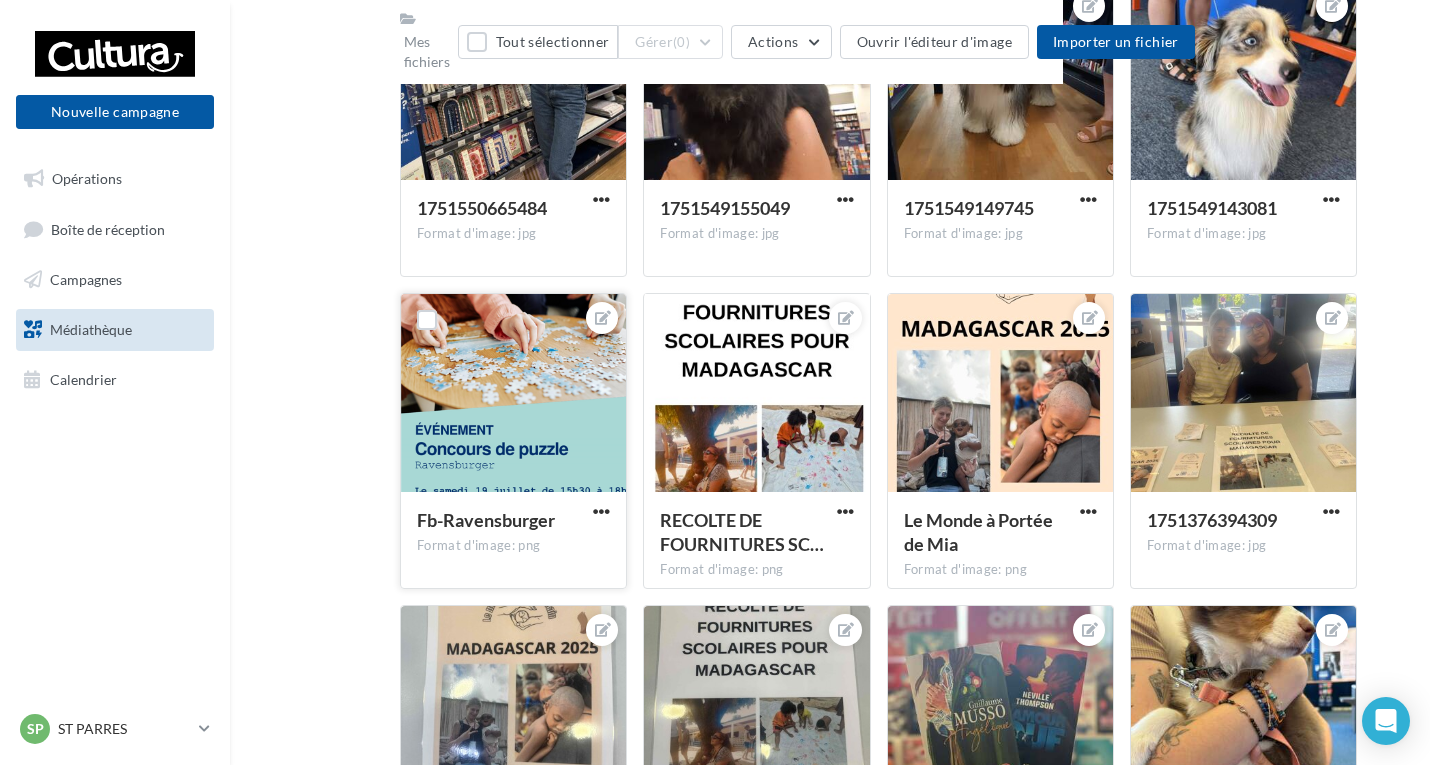 scroll, scrollTop: 1481, scrollLeft: 0, axis: vertical 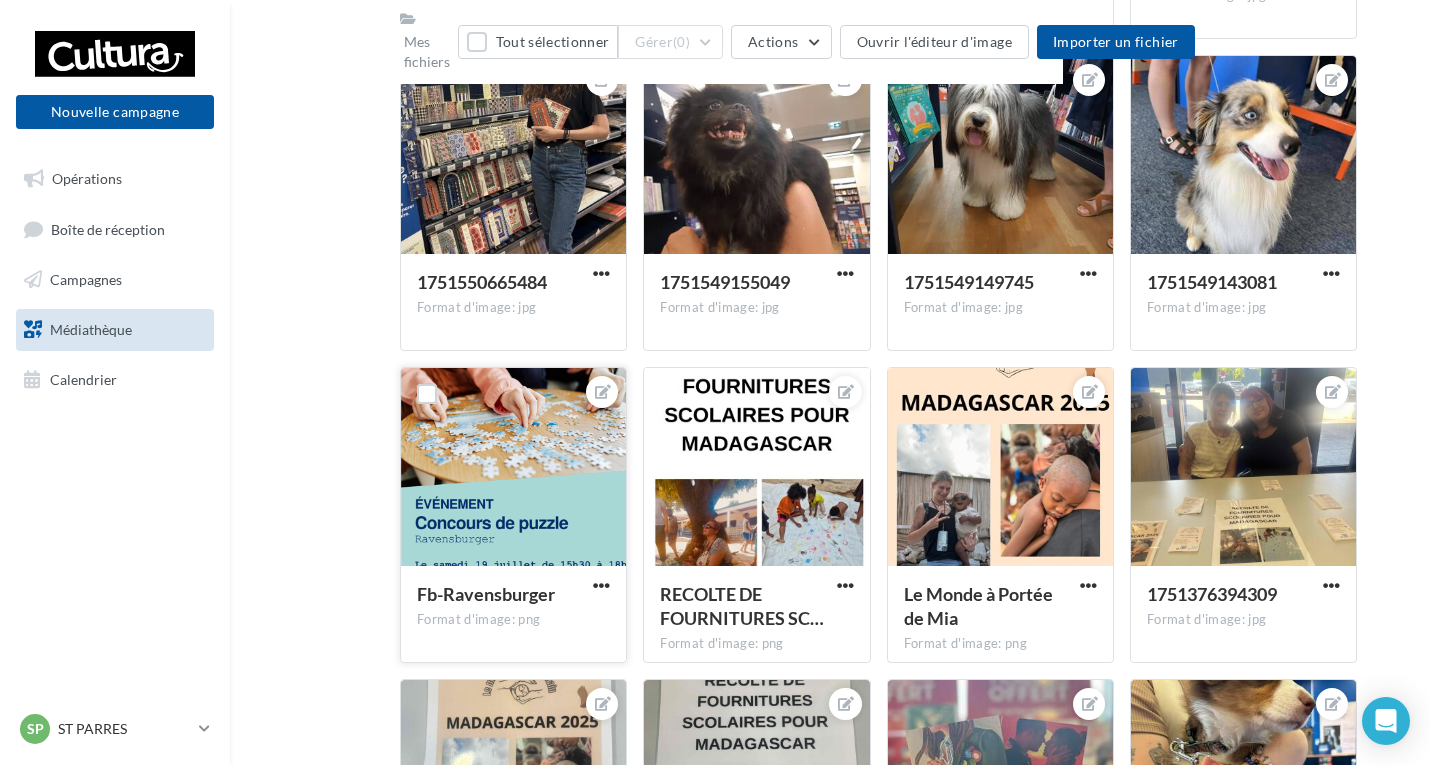 click at bounding box center [513, 468] 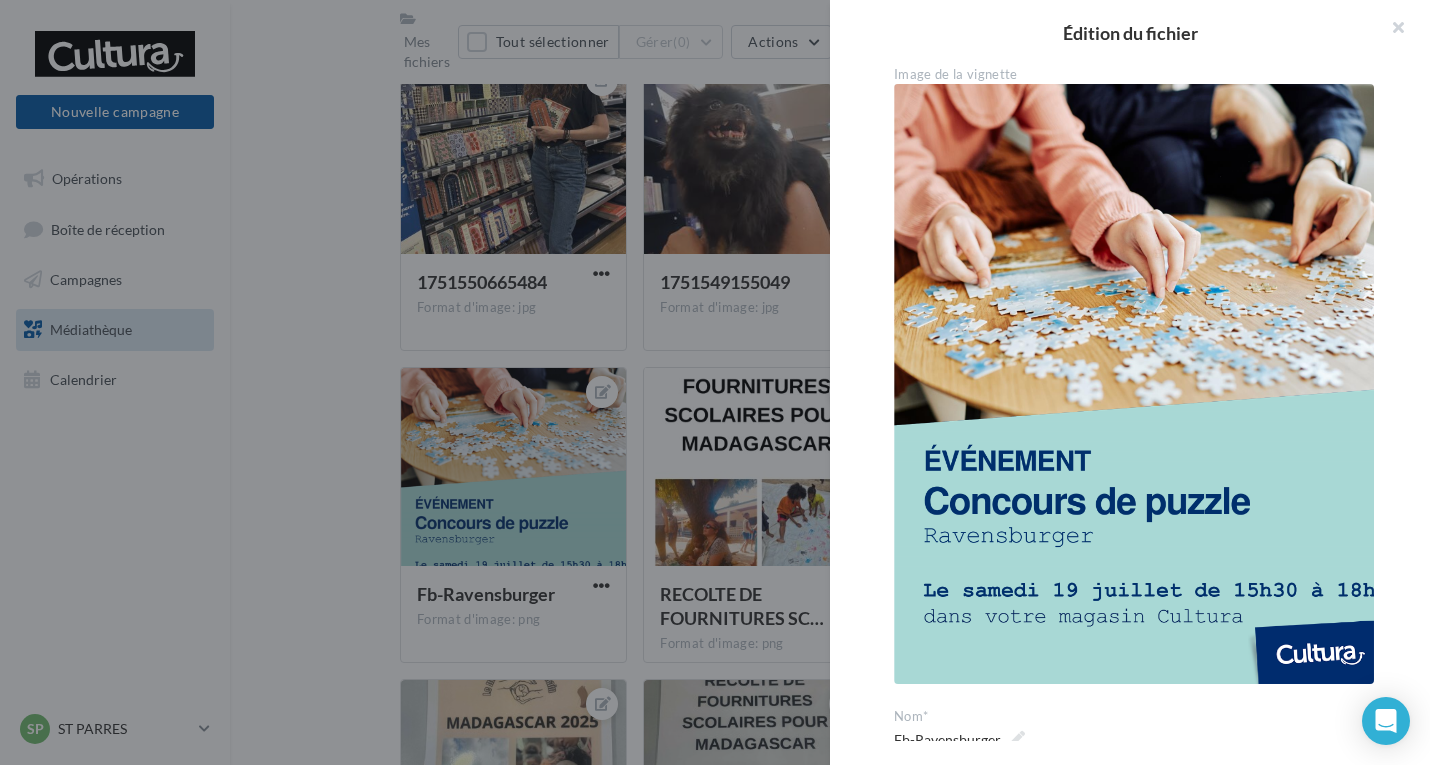 click at bounding box center [715, 382] 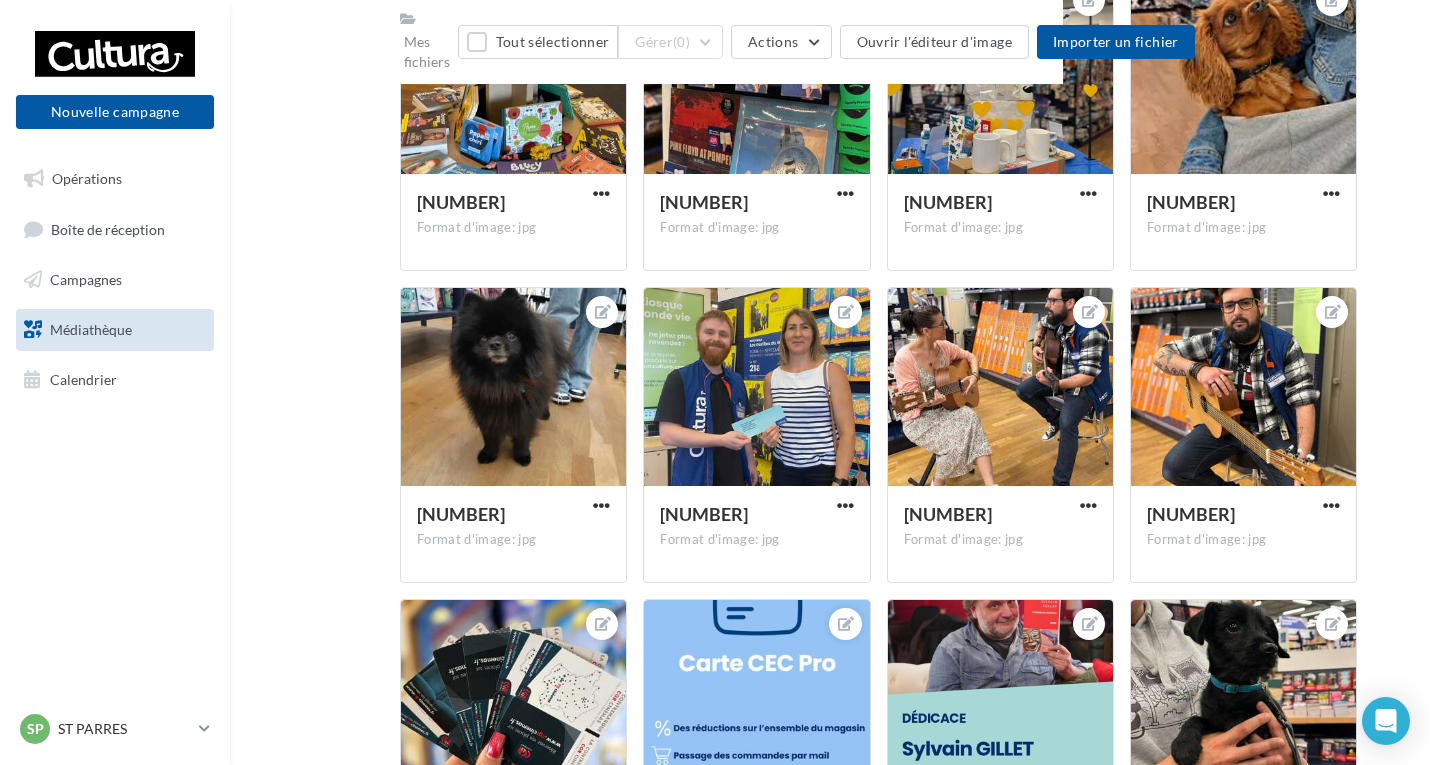 scroll, scrollTop: 4601, scrollLeft: 0, axis: vertical 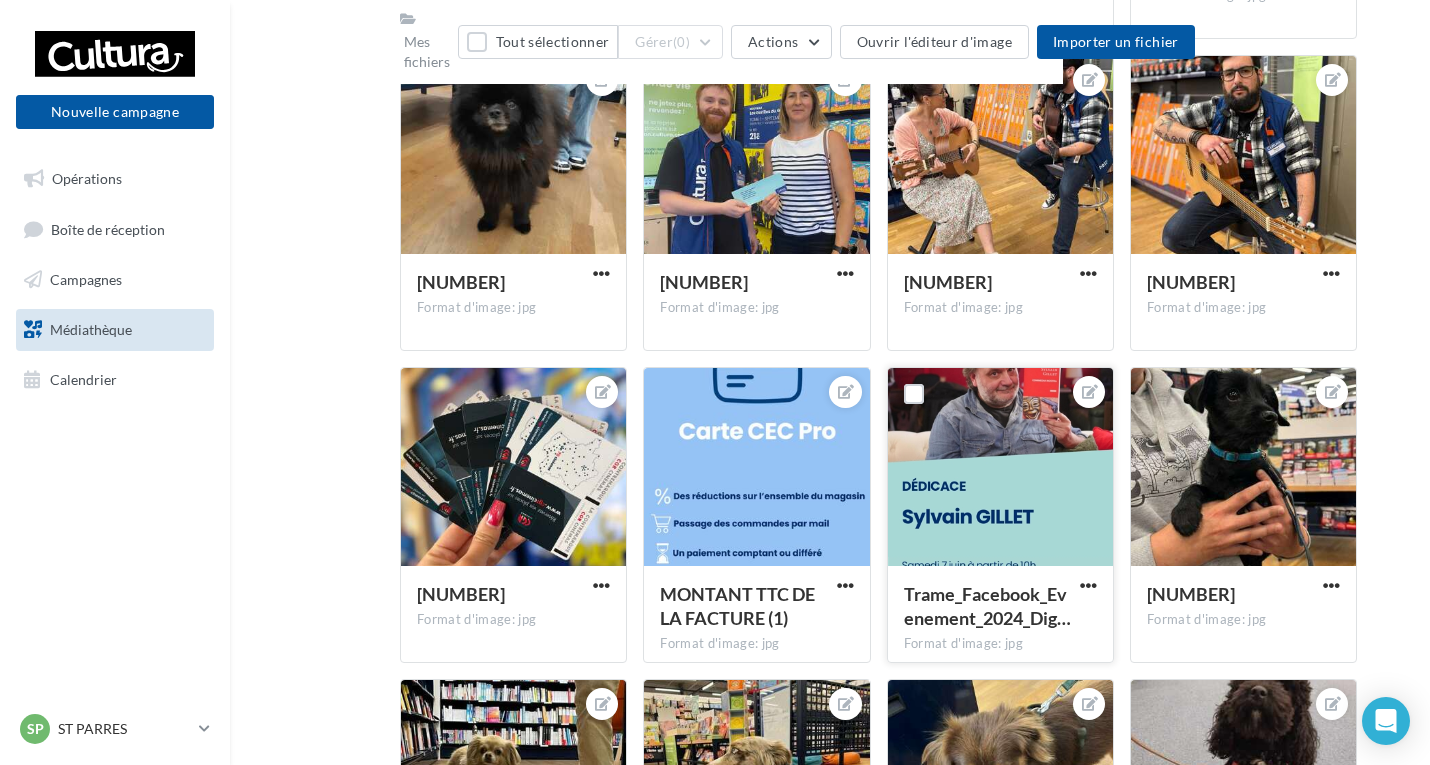 click at bounding box center [1000, 468] 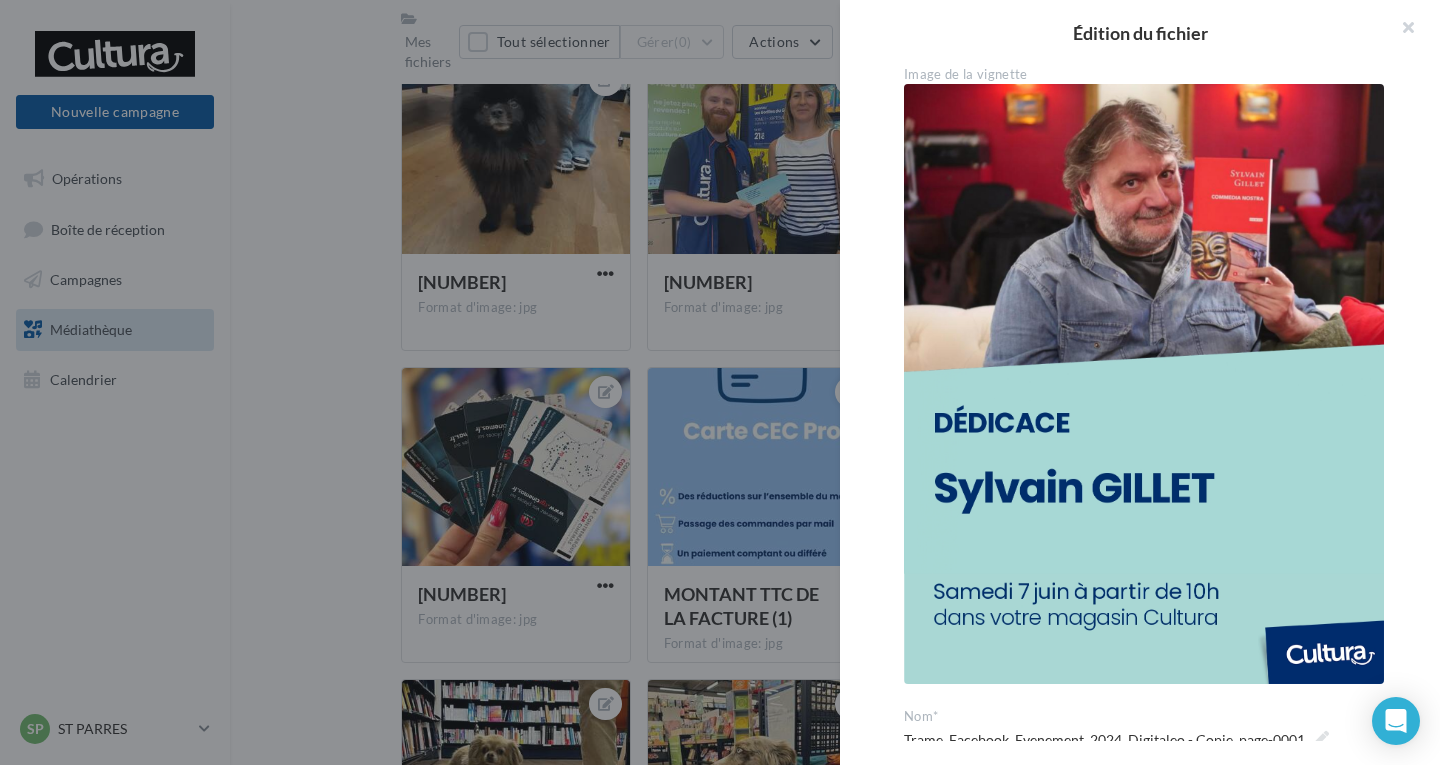 drag, startPoint x: 759, startPoint y: 449, endPoint x: 820, endPoint y: 443, distance: 61.294373 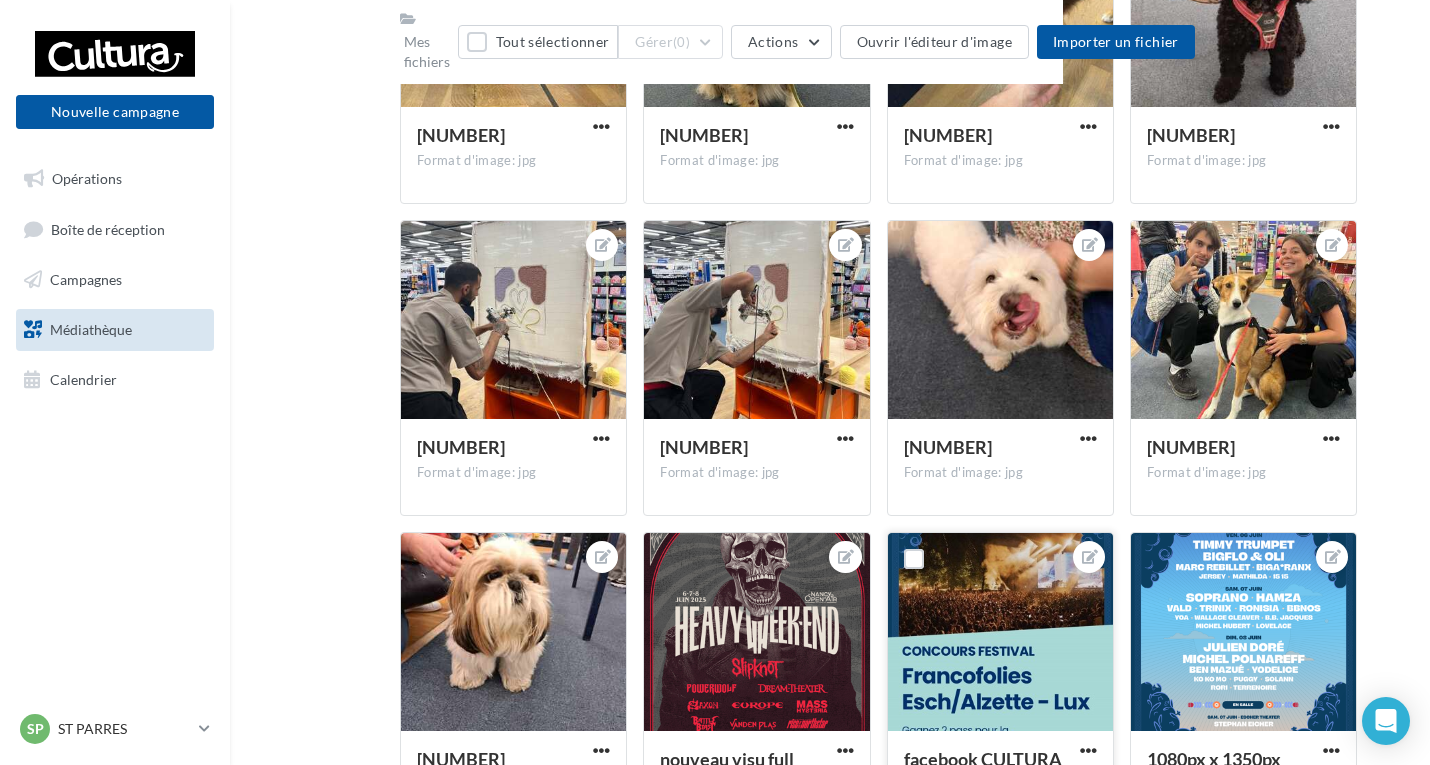 scroll, scrollTop: 5625, scrollLeft: 0, axis: vertical 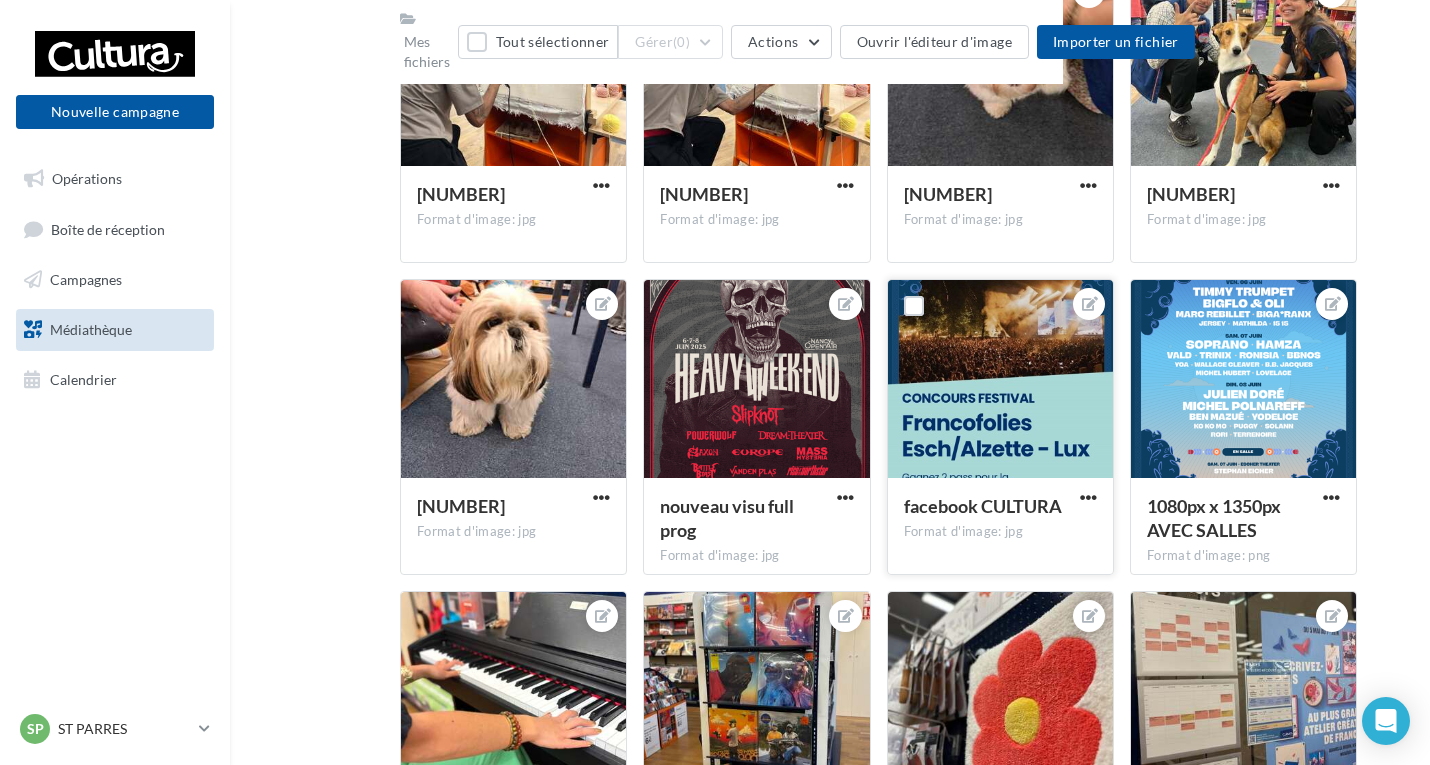click at bounding box center (1000, 380) 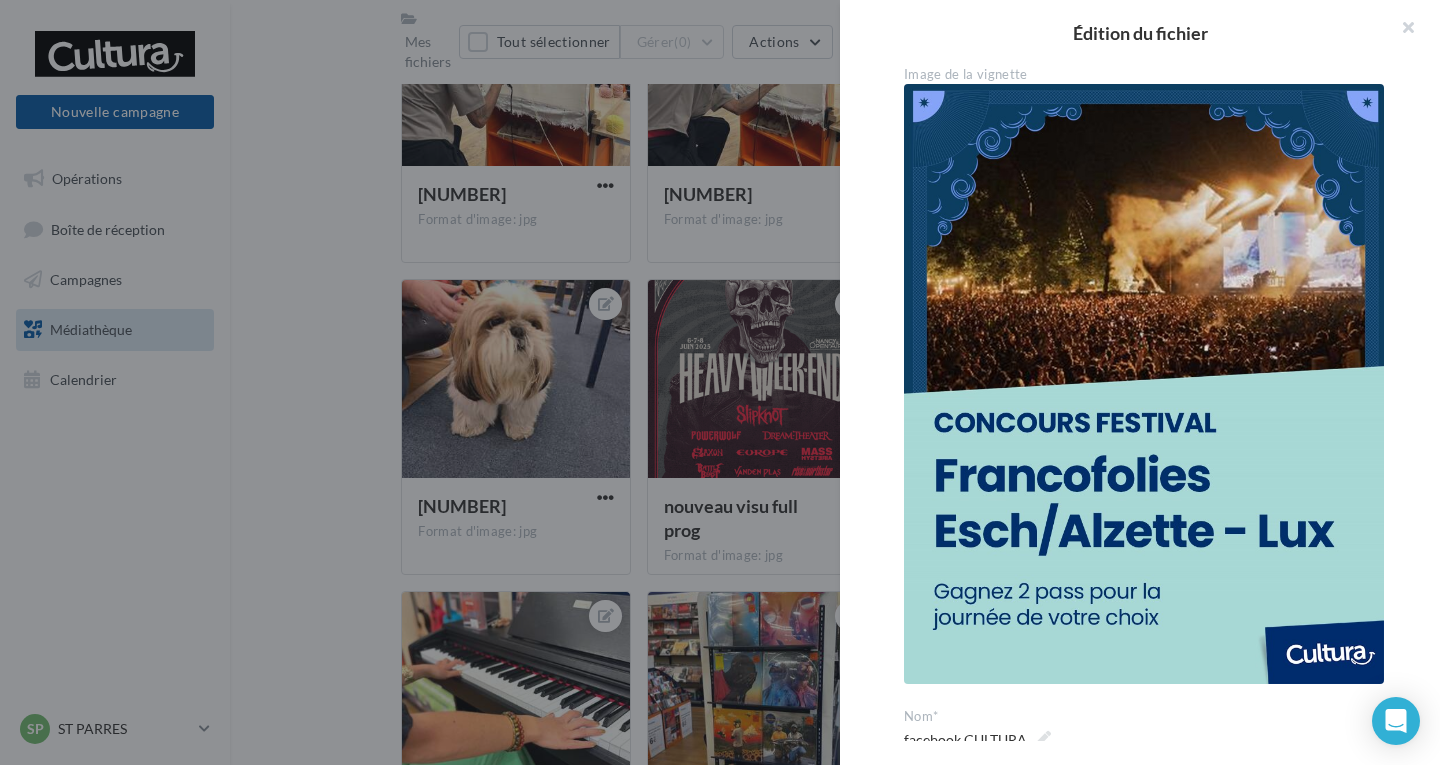 click at bounding box center (720, 382) 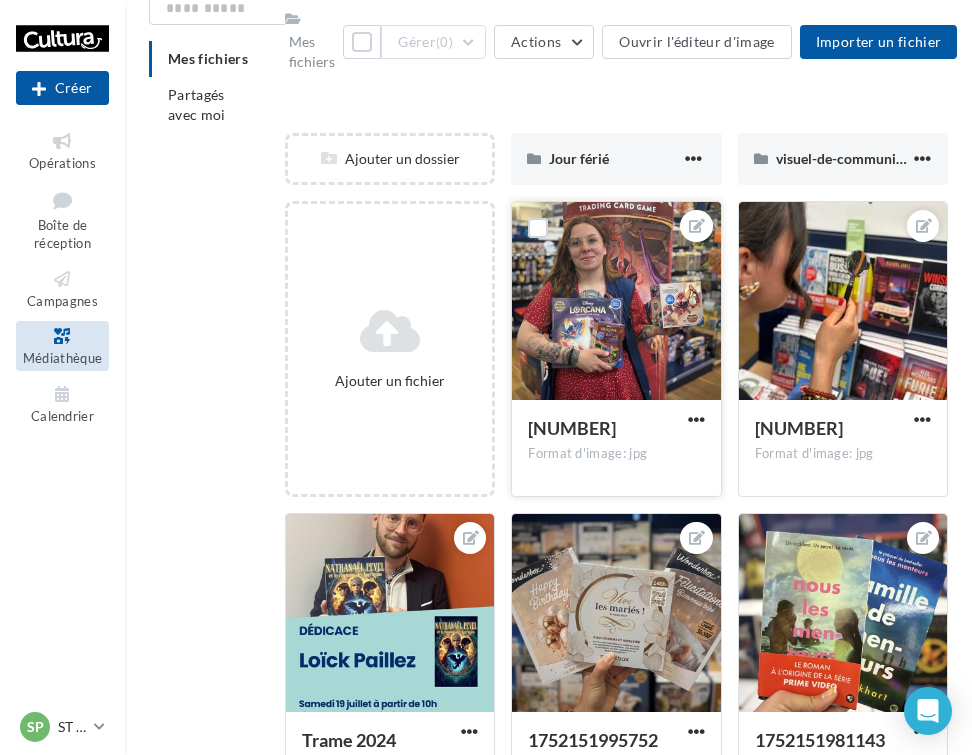 scroll, scrollTop: 0, scrollLeft: 0, axis: both 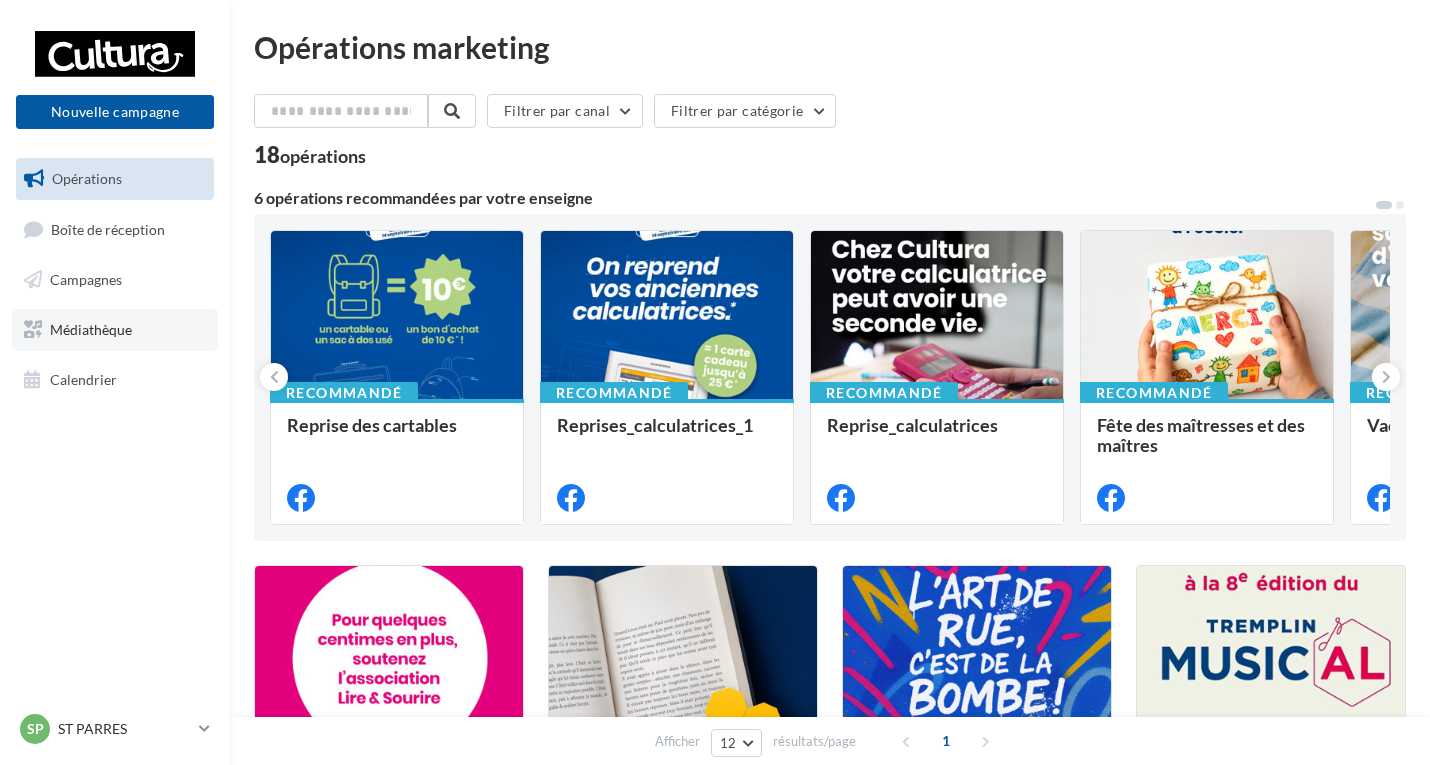 click on "Médiathèque" at bounding box center [91, 329] 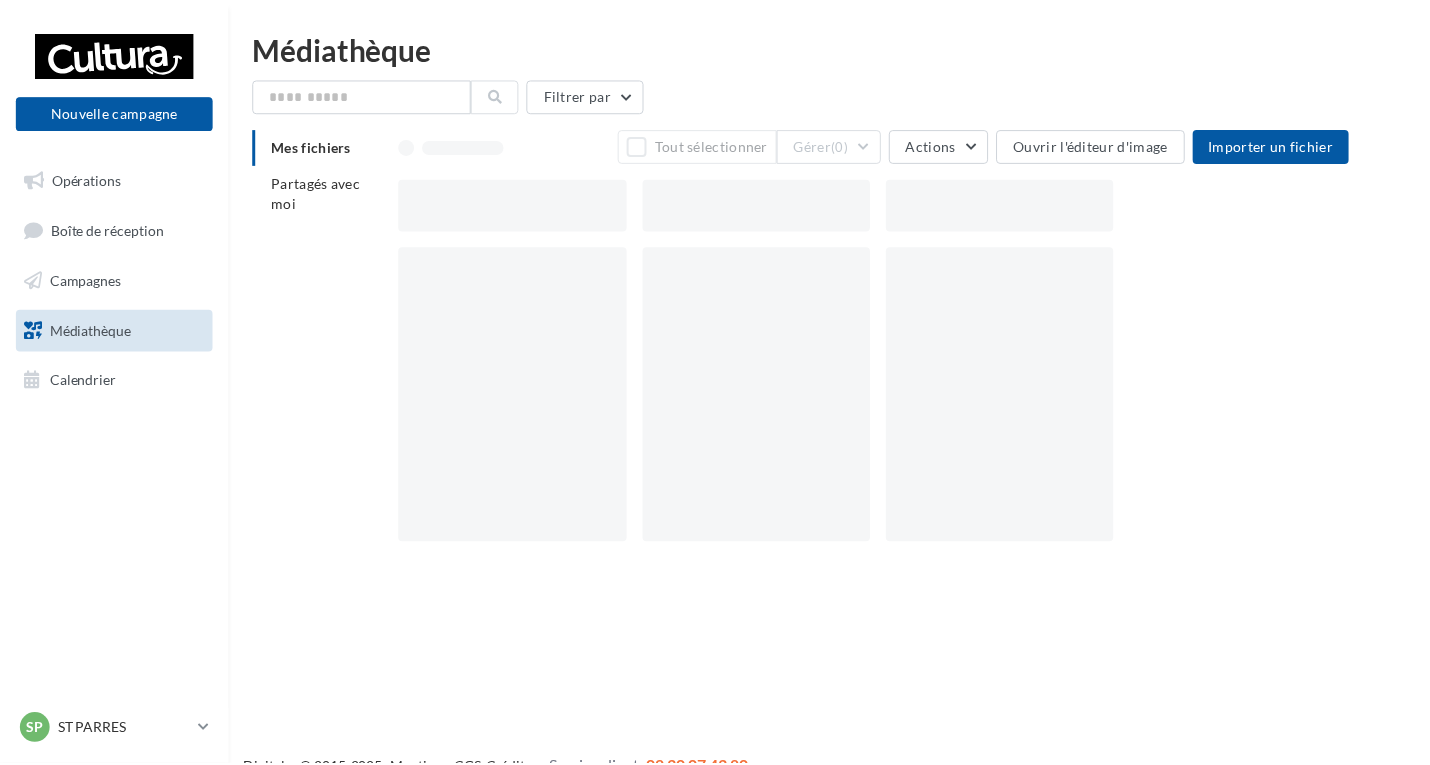 scroll, scrollTop: 0, scrollLeft: 0, axis: both 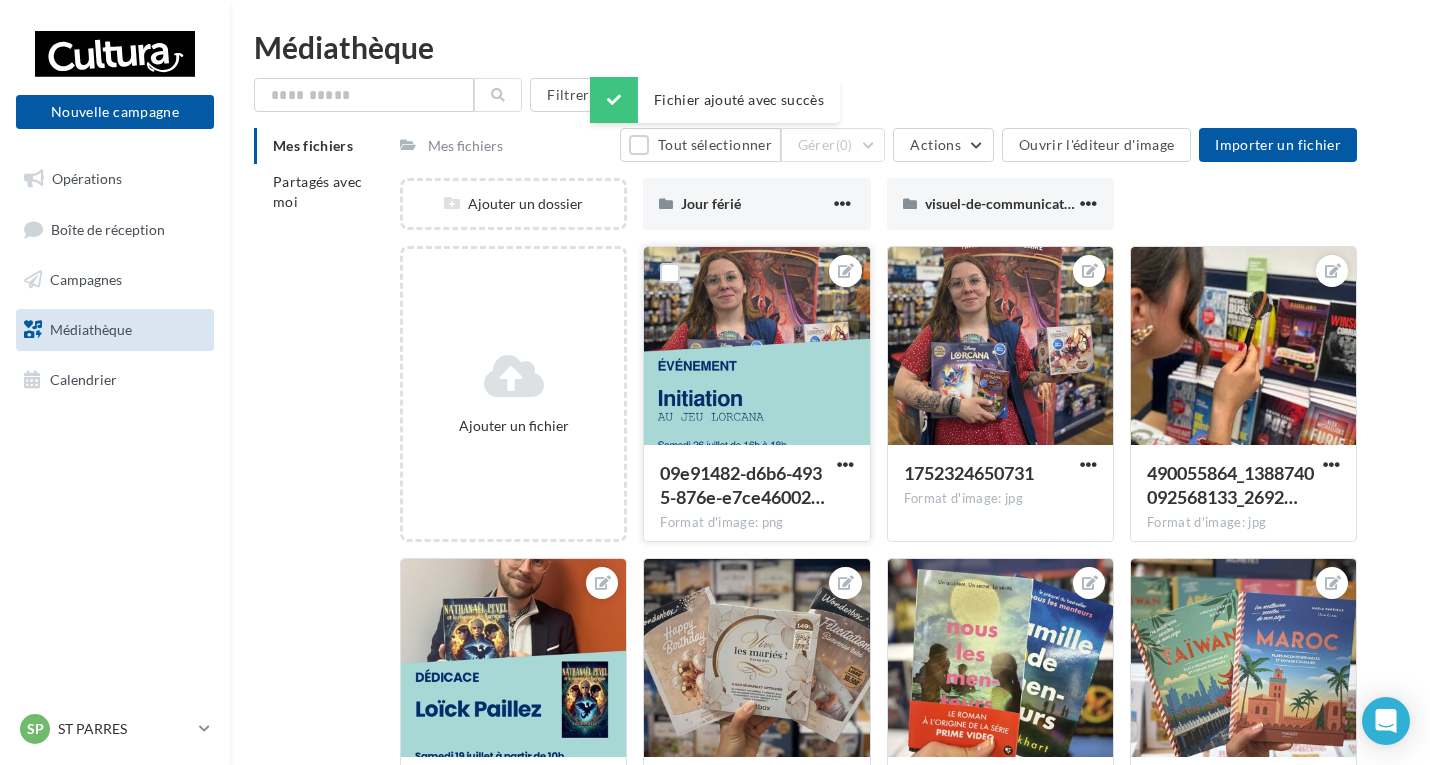 click at bounding box center [756, 347] 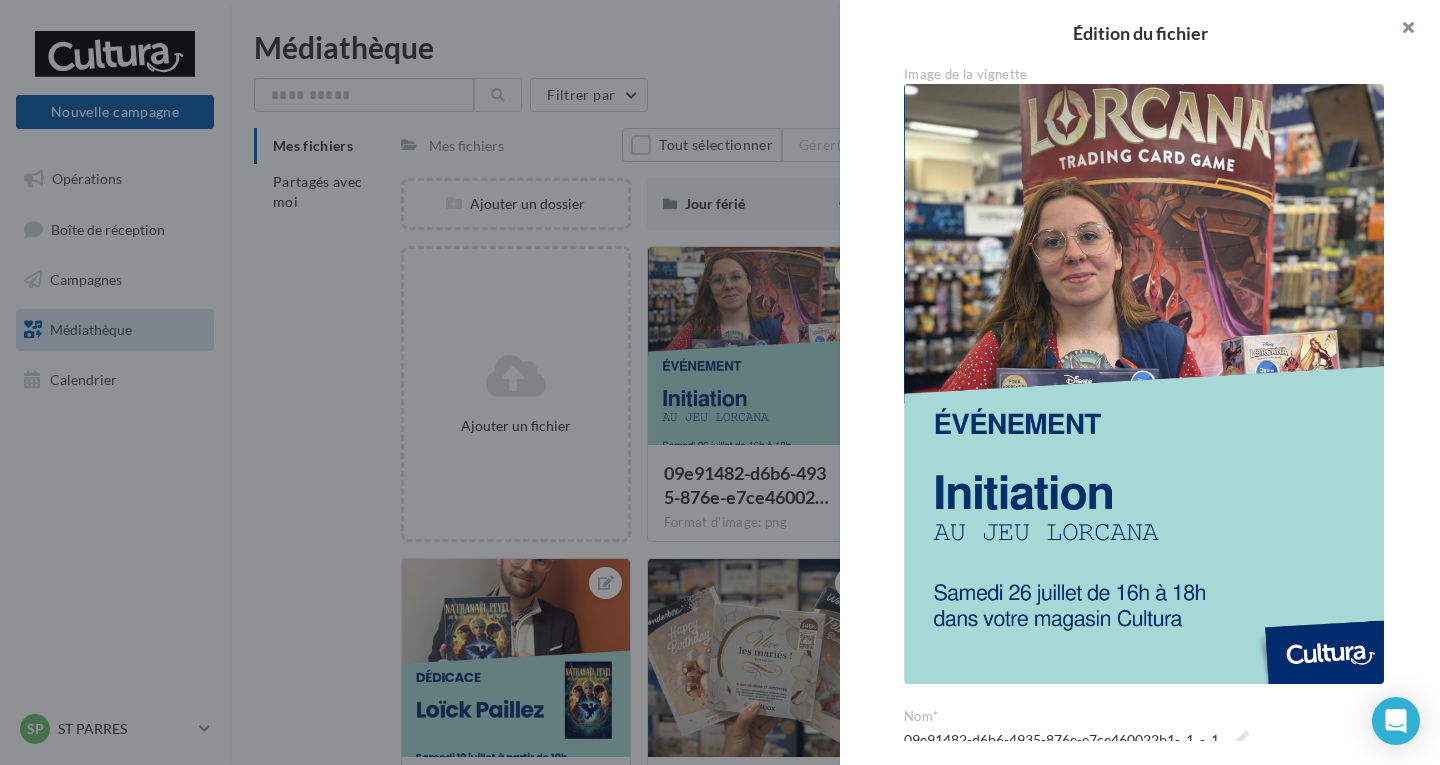 click at bounding box center (1400, 30) 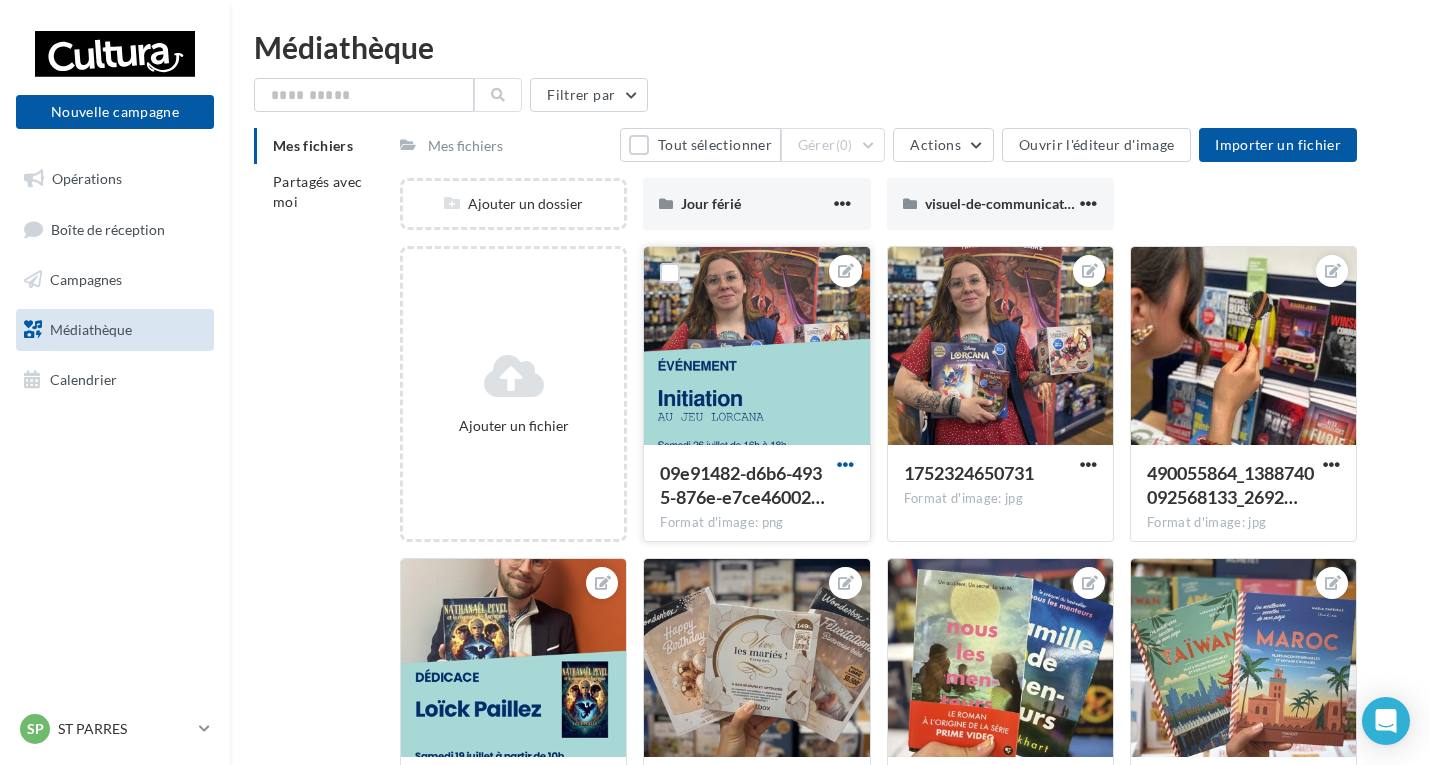 click at bounding box center (845, 464) 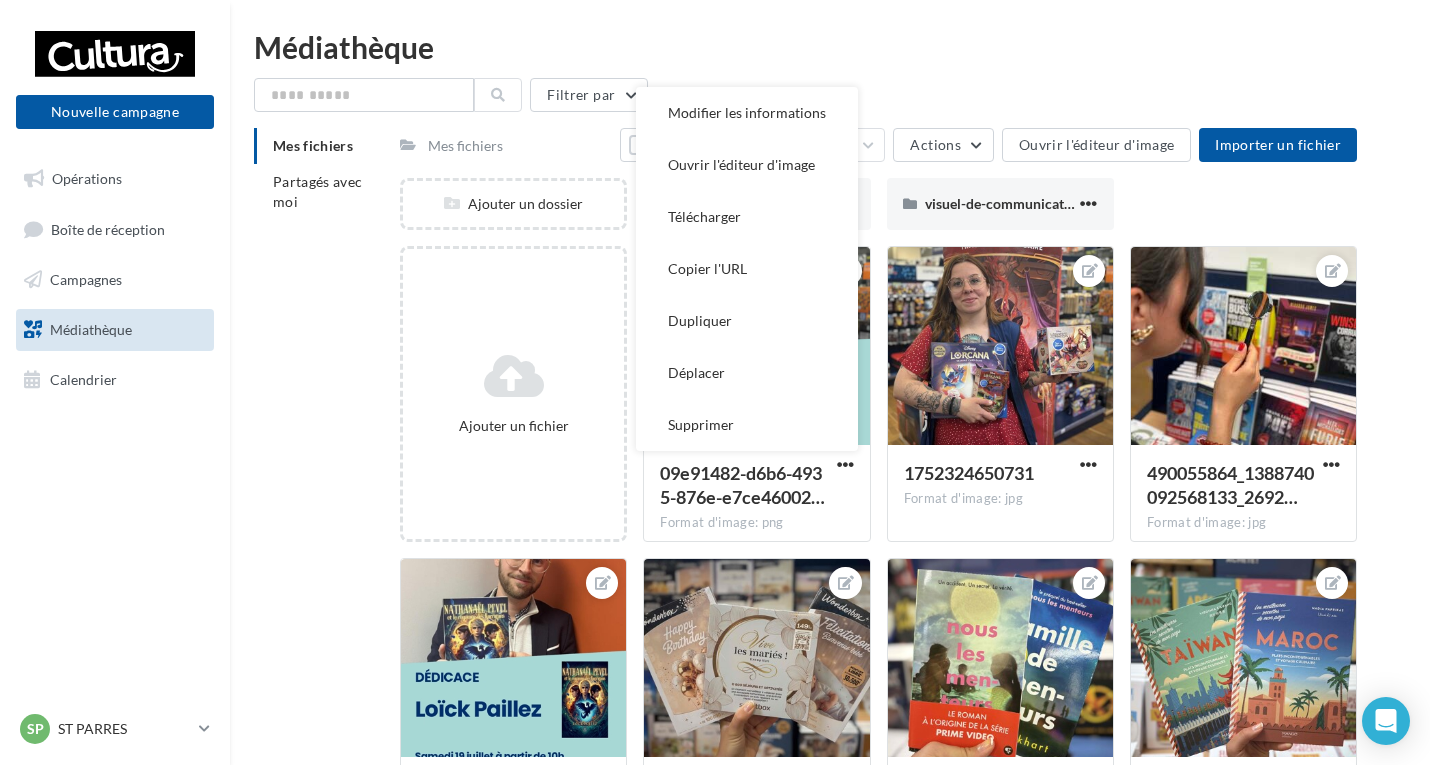 click on "Supprimer" at bounding box center (747, 425) 